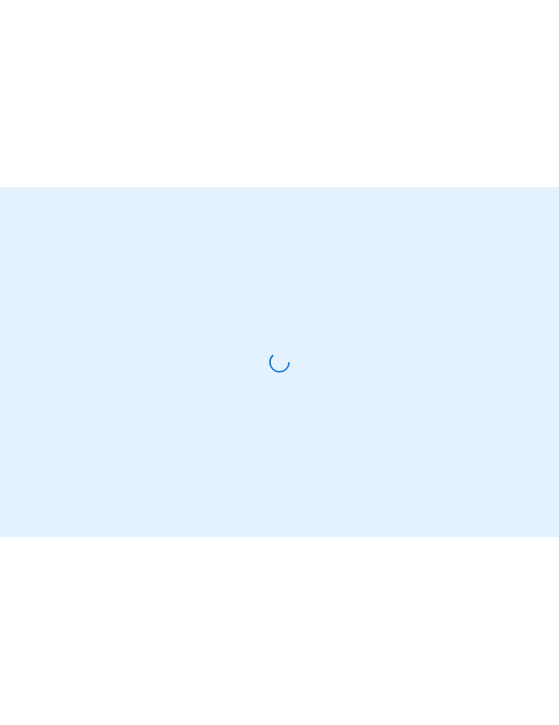 scroll, scrollTop: 0, scrollLeft: 0, axis: both 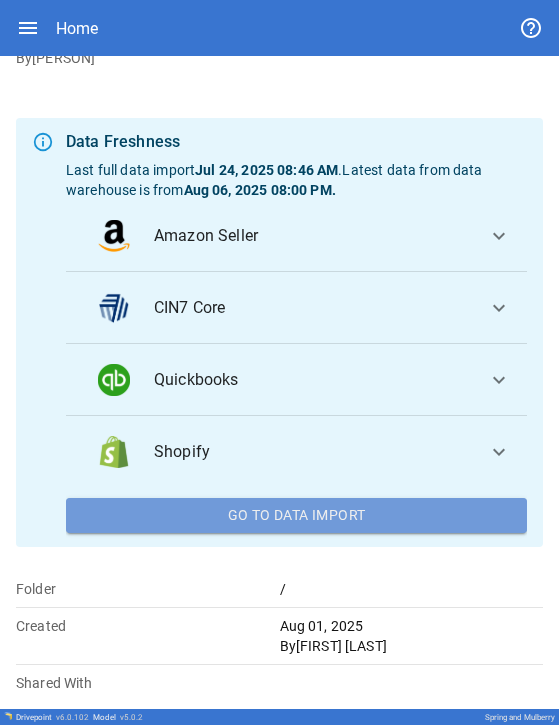 click on "Go To Data Import" at bounding box center (296, 516) 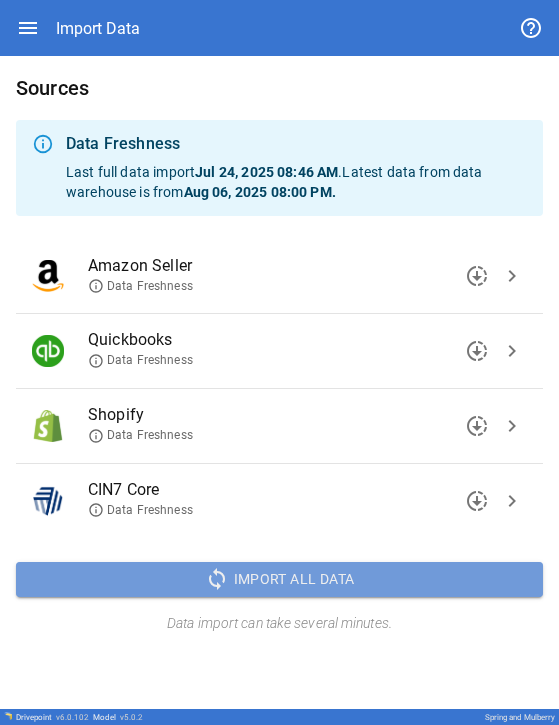 click on "Import All Data" at bounding box center [294, 579] 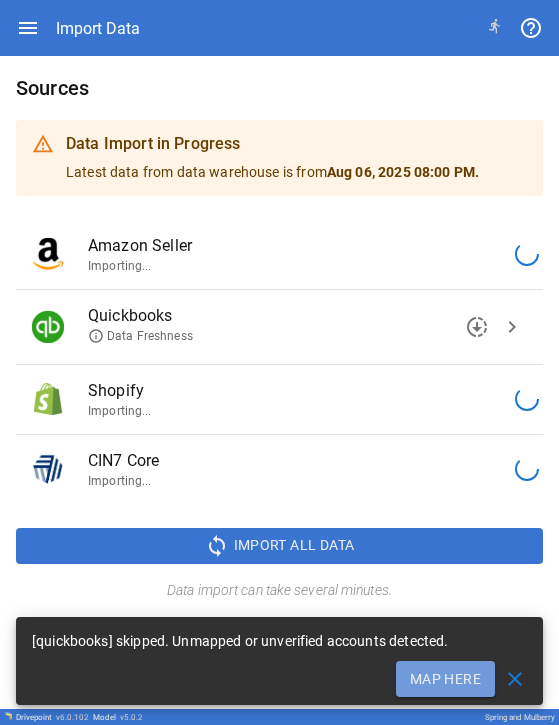 click on "Map Here" at bounding box center (445, 679) 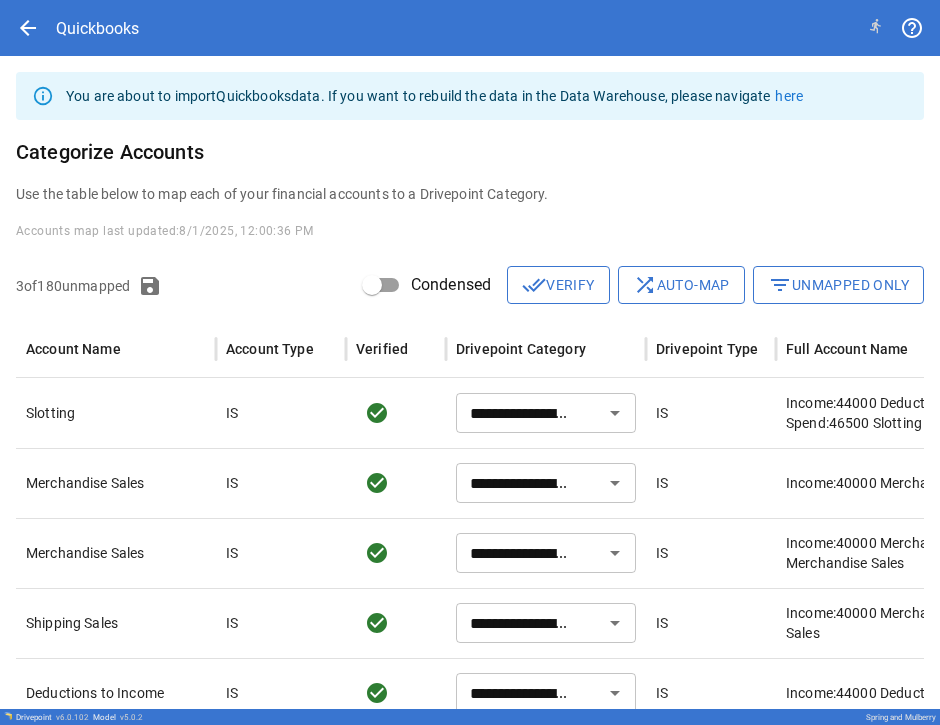 click on "filter_list Unmapped Only" at bounding box center (838, 285) 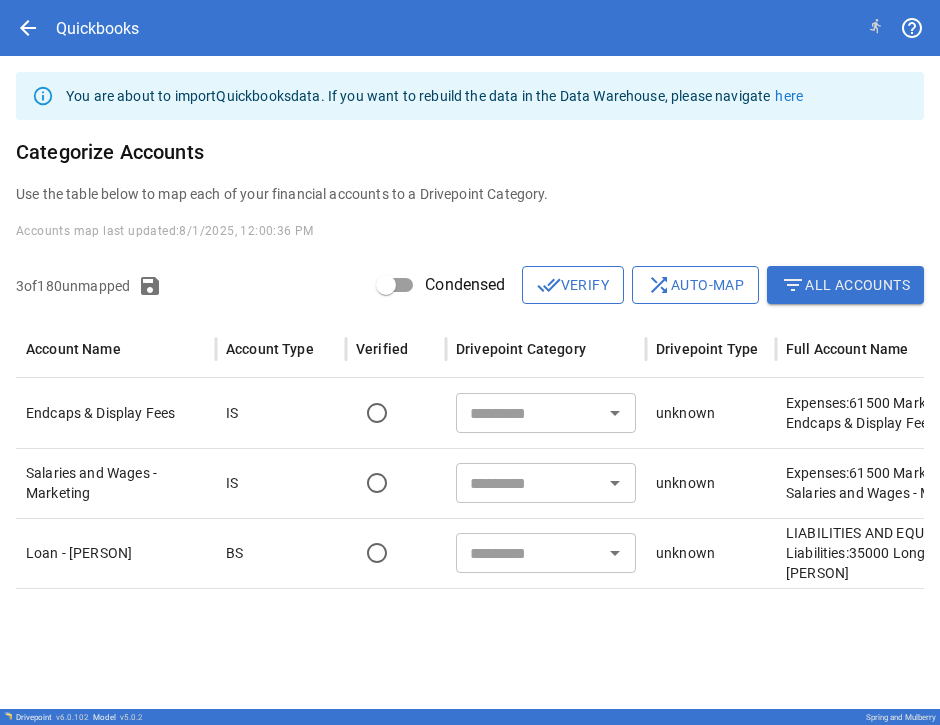 click at bounding box center (529, 413) 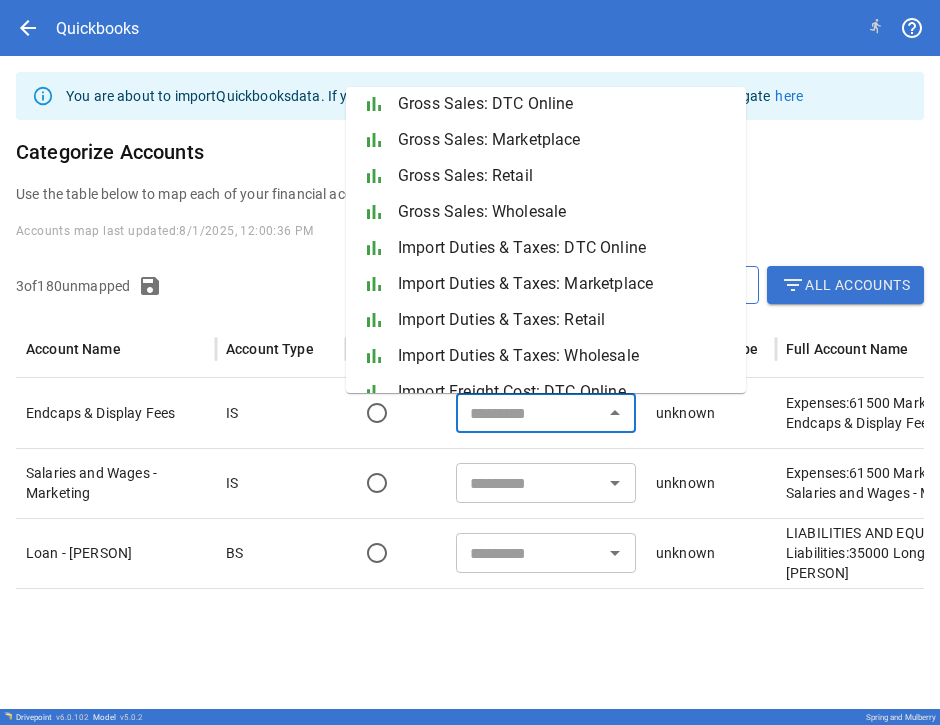 scroll, scrollTop: 800, scrollLeft: 0, axis: vertical 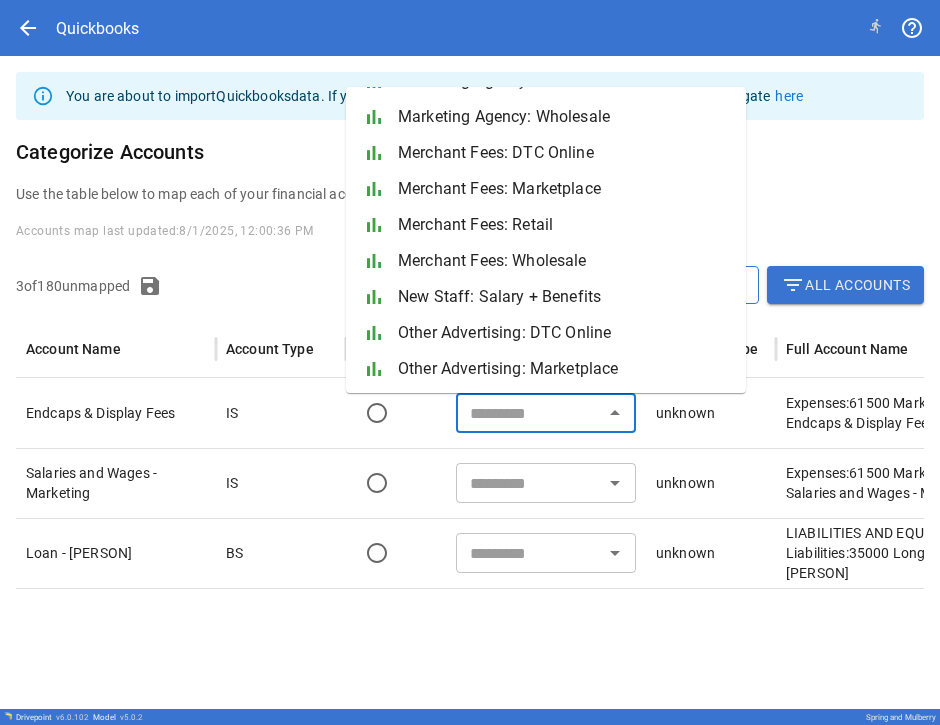 click on "Merchant Fees: Wholesale" at bounding box center [564, 261] 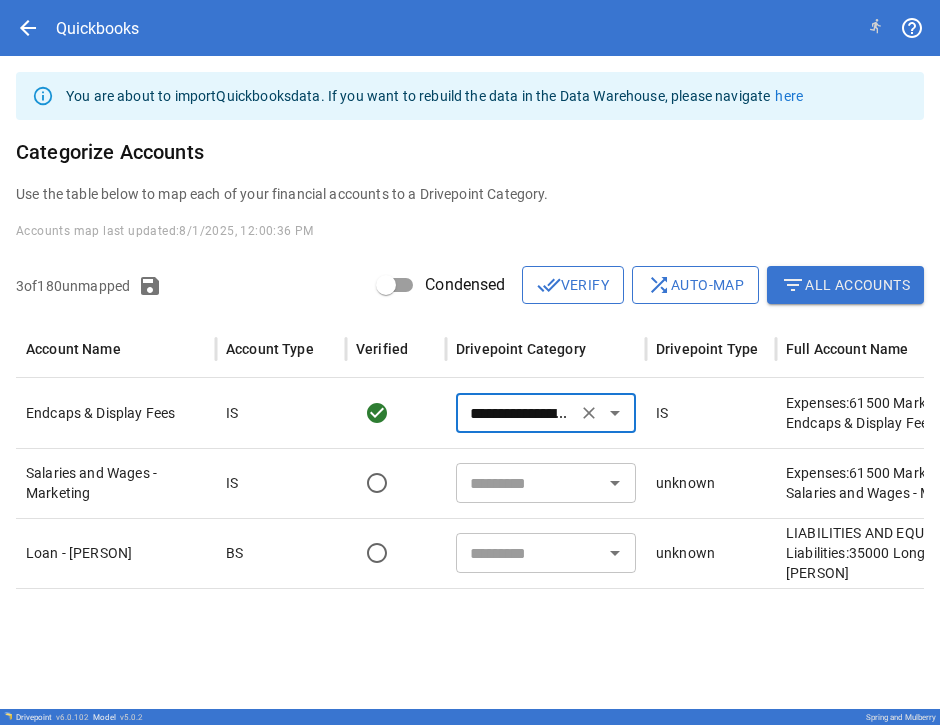 click at bounding box center (529, 483) 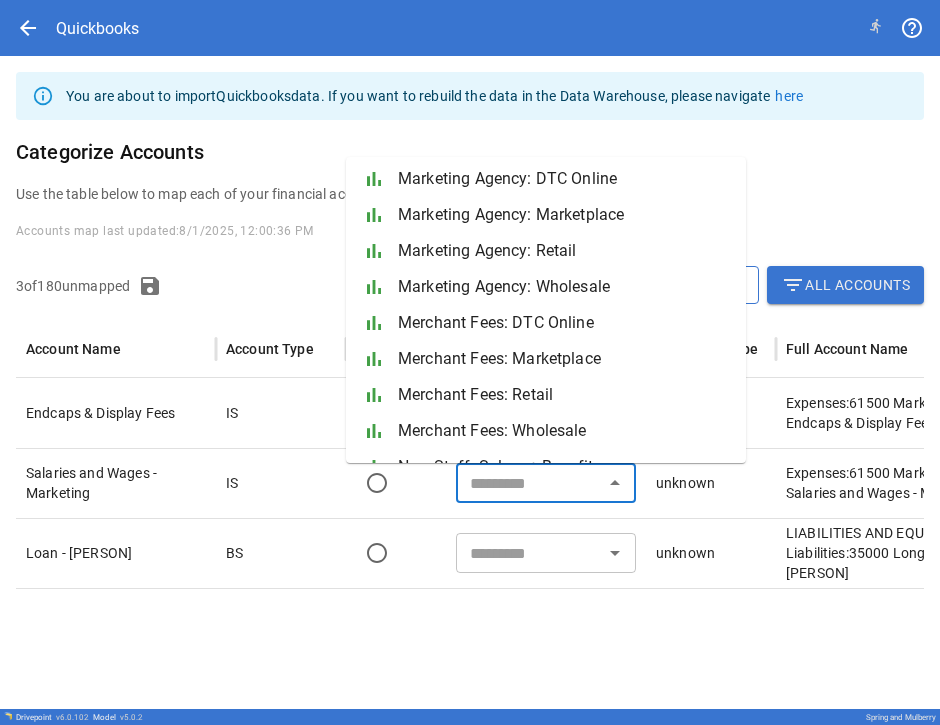 scroll, scrollTop: 1200, scrollLeft: 0, axis: vertical 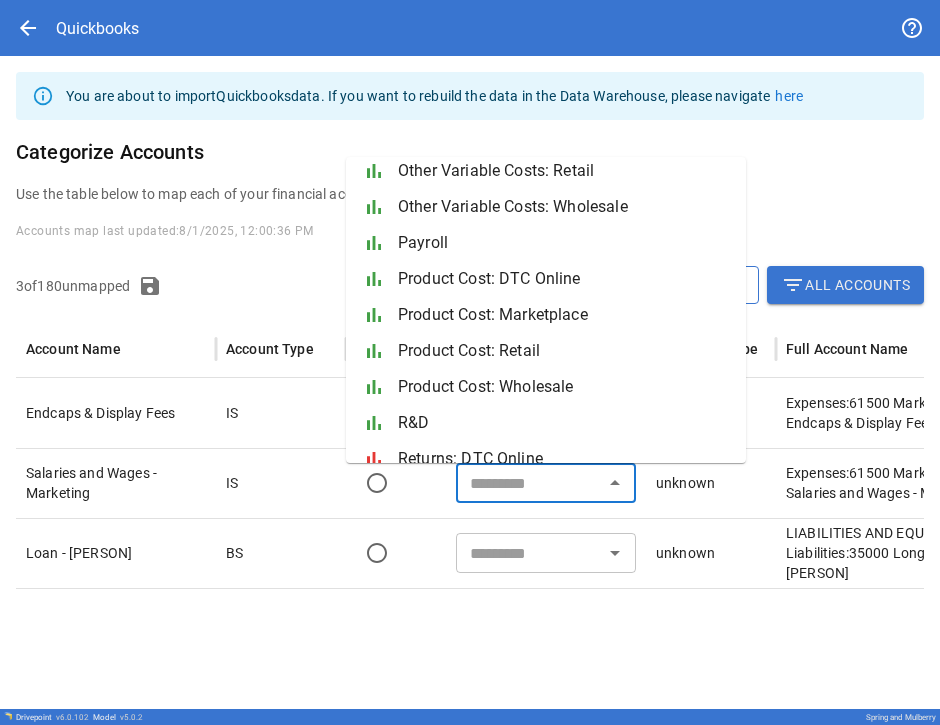 click on "Payroll" at bounding box center [564, 243] 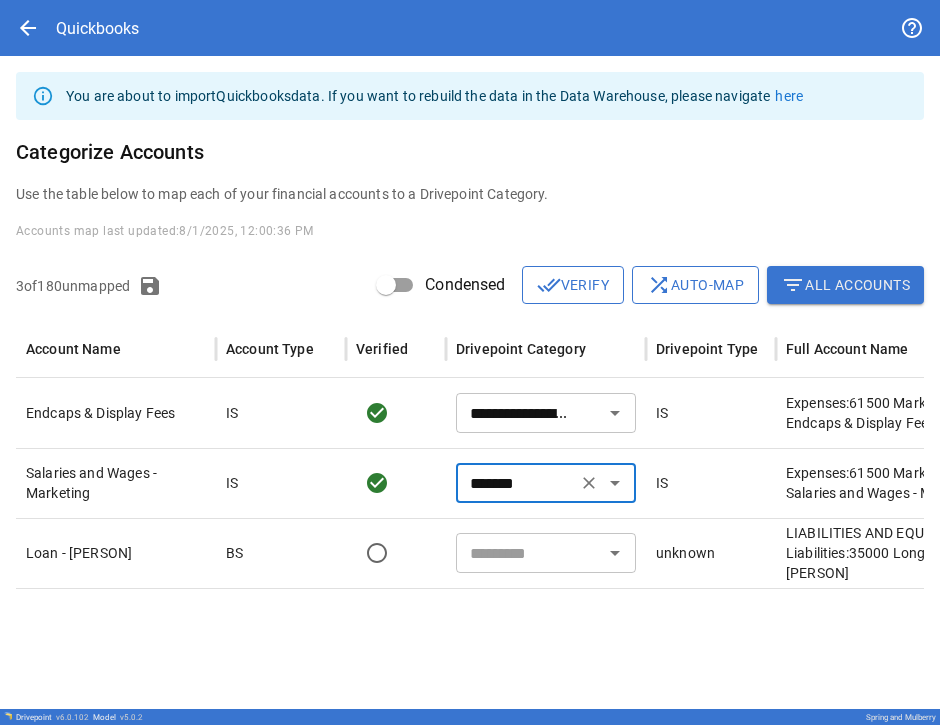 click at bounding box center [529, 553] 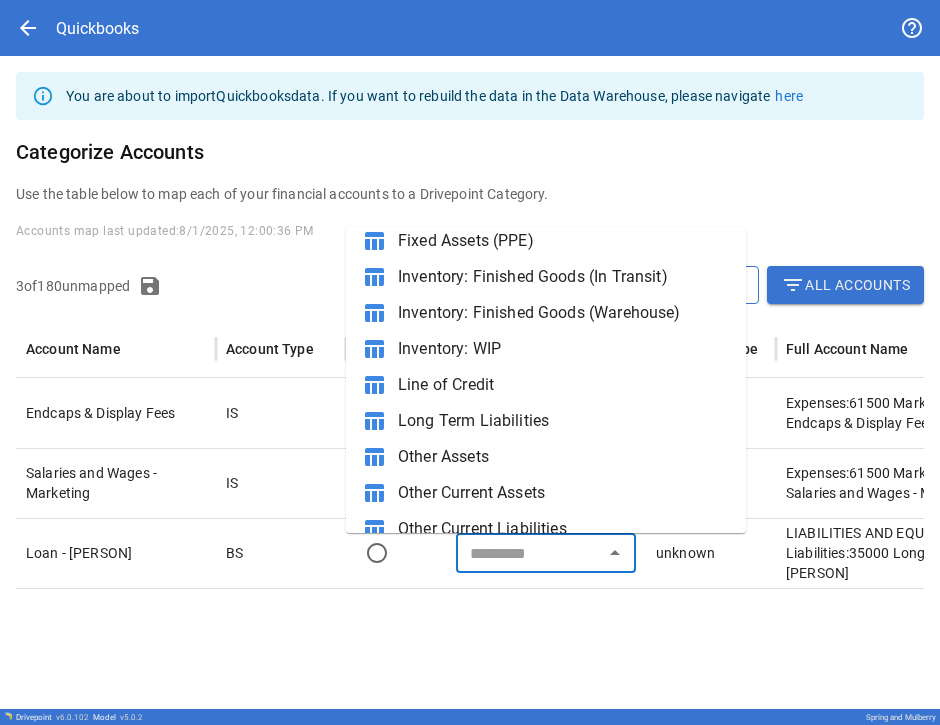scroll, scrollTop: 394, scrollLeft: 0, axis: vertical 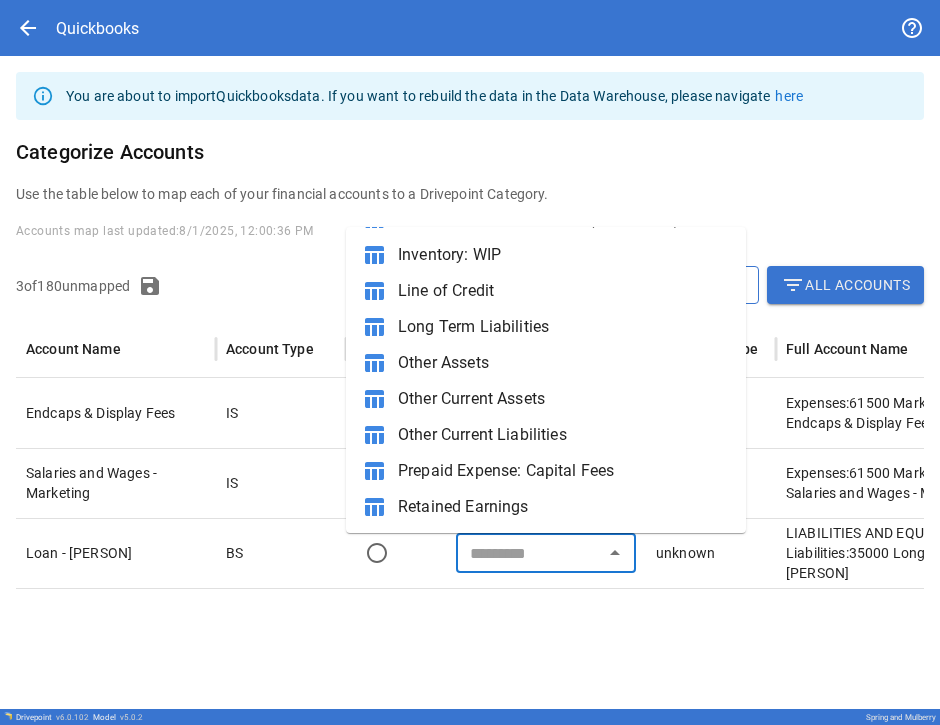 click on "Other Current Liabilities" at bounding box center [564, 435] 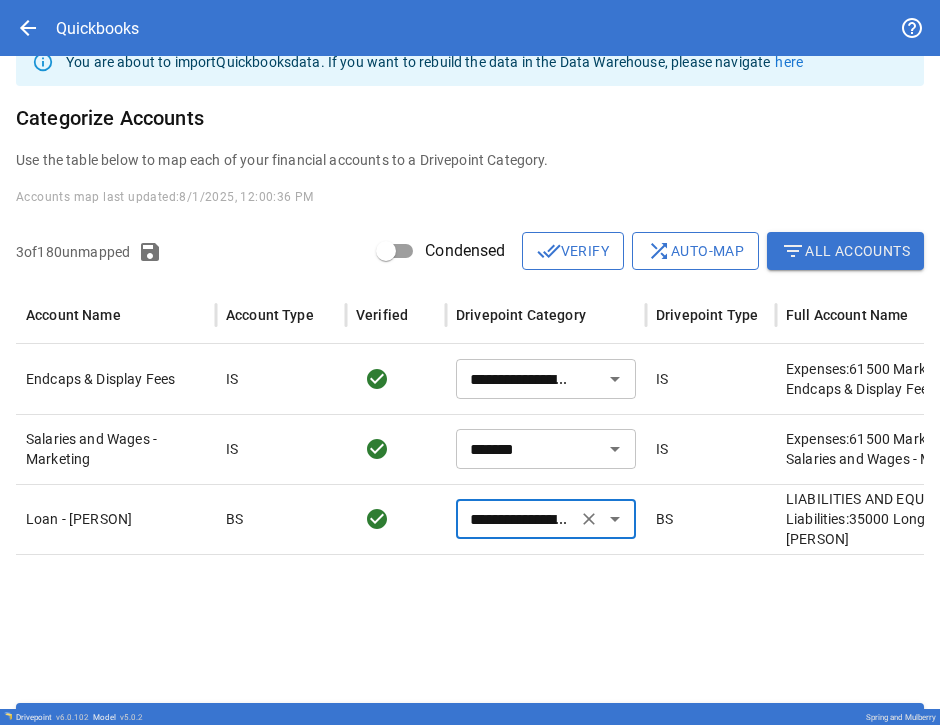 scroll, scrollTop: 87, scrollLeft: 0, axis: vertical 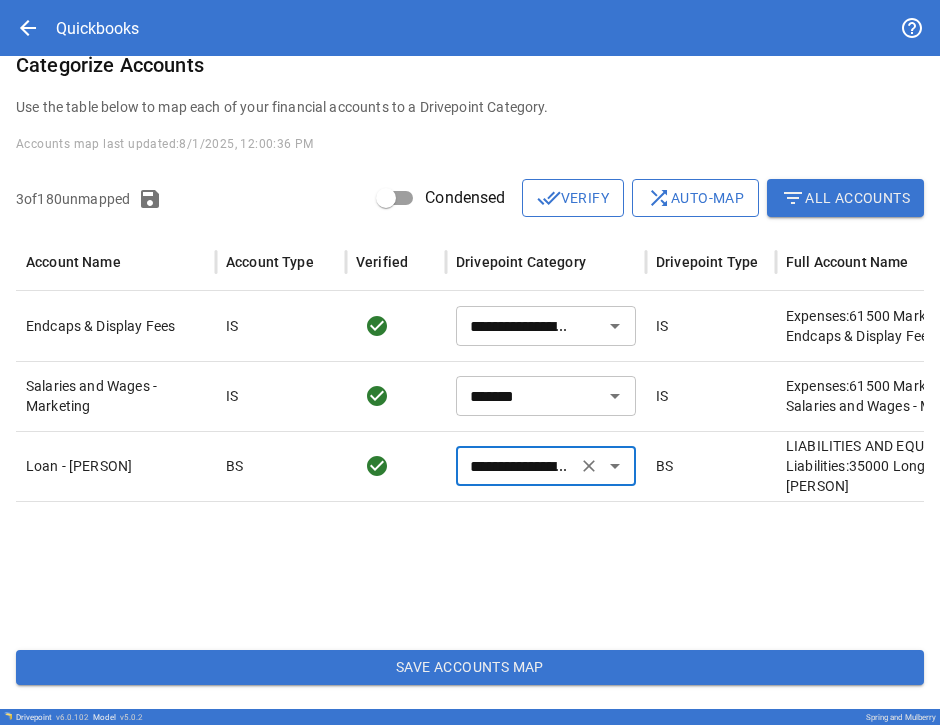click on "Save Accounts Map" at bounding box center (470, 668) 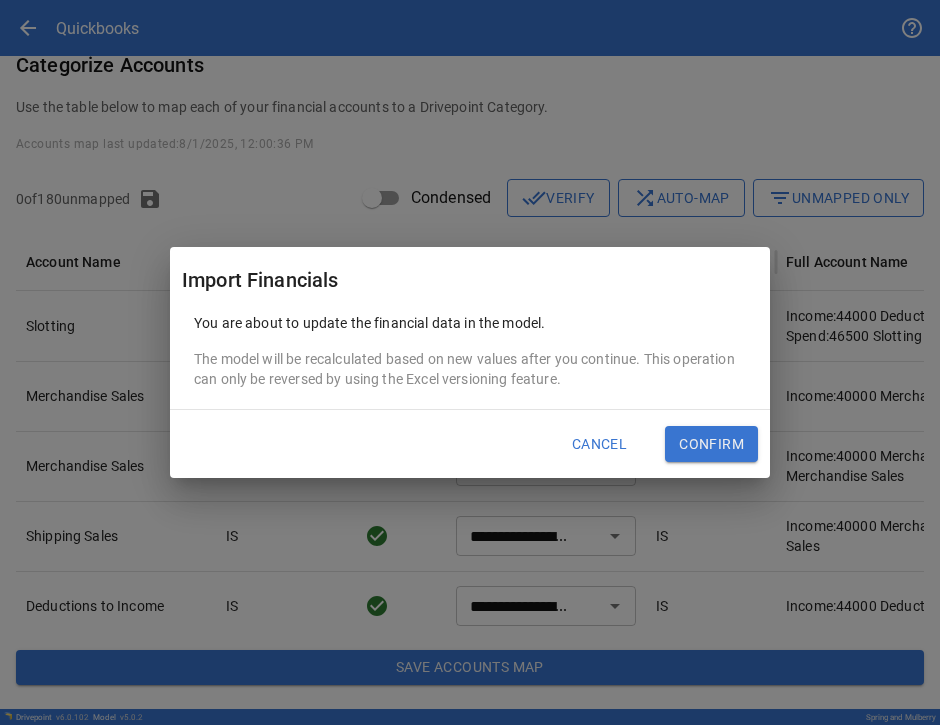 click on "Confirm" at bounding box center (711, 444) 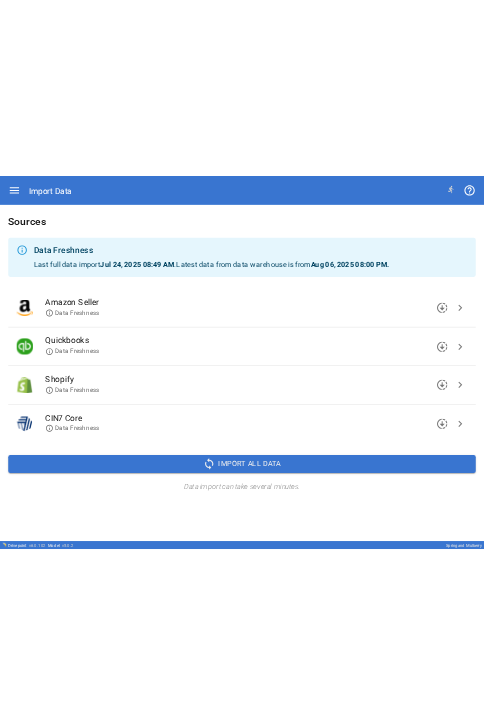 scroll, scrollTop: 0, scrollLeft: 0, axis: both 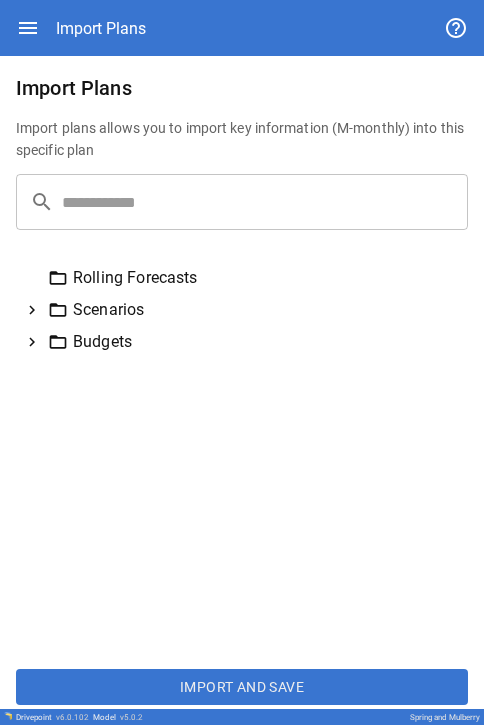 click 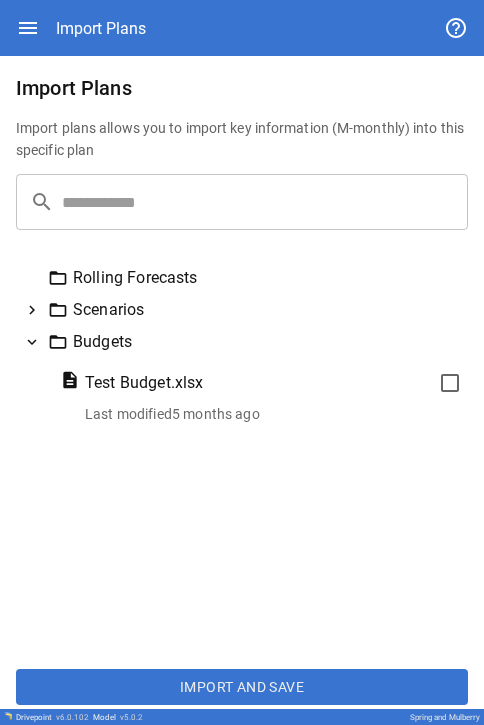 click 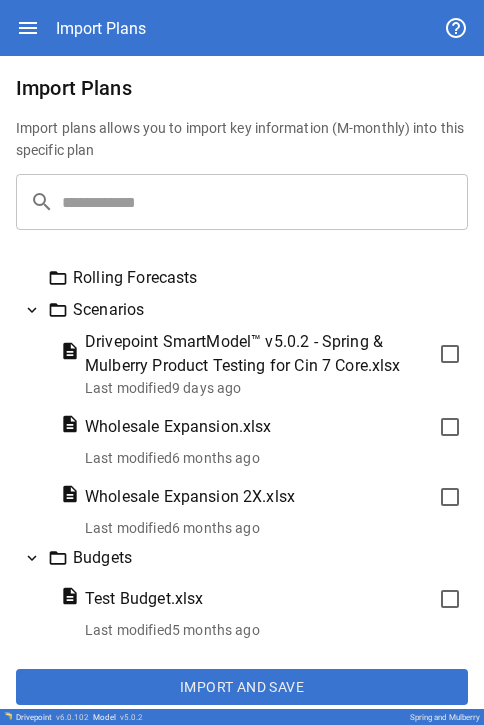 click 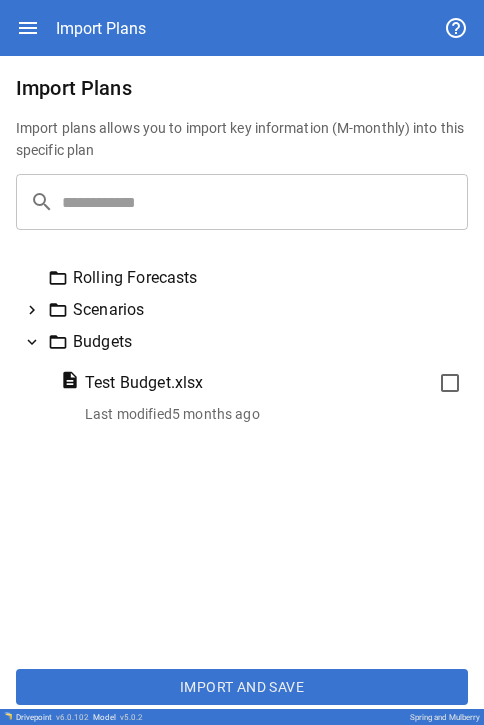 click 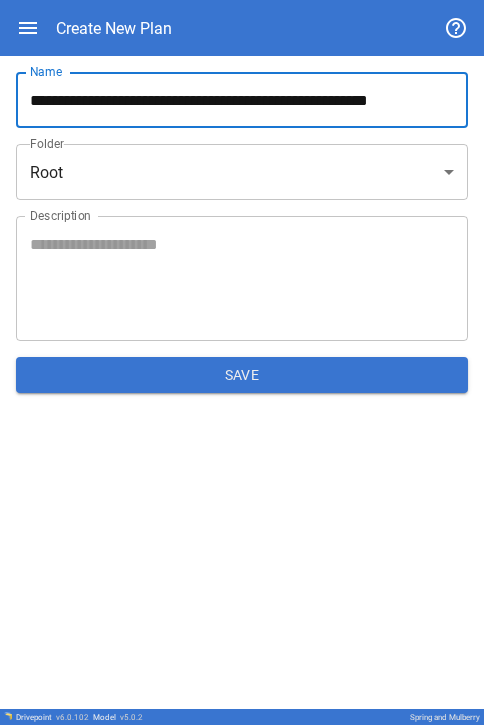 click on "**********" at bounding box center (242, 100) 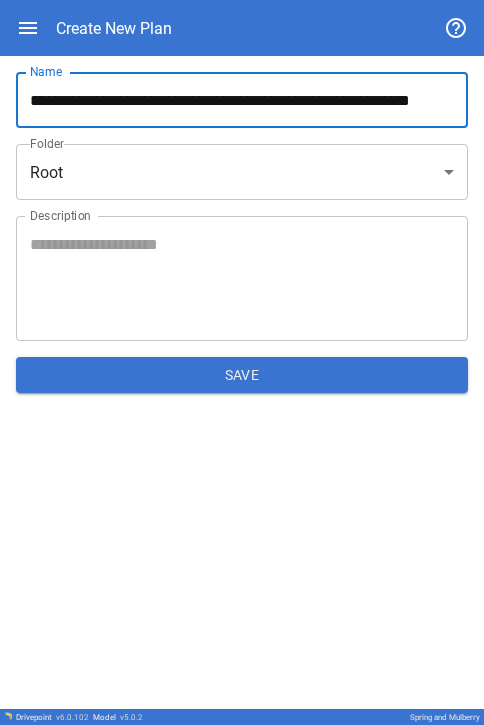 click on "Description" at bounding box center [242, 279] 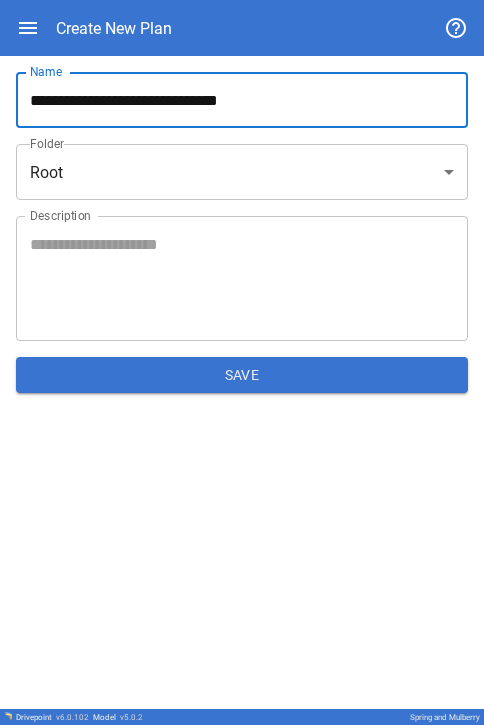 drag, startPoint x: 332, startPoint y: 110, endPoint x: 224, endPoint y: 107, distance: 108.04166 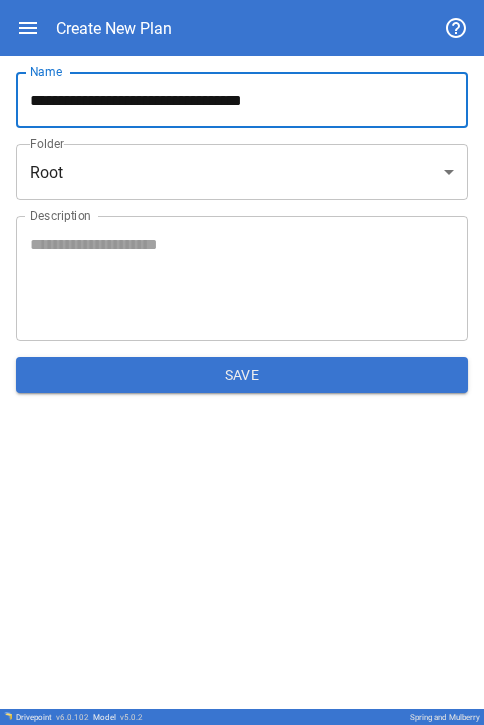 type on "**********" 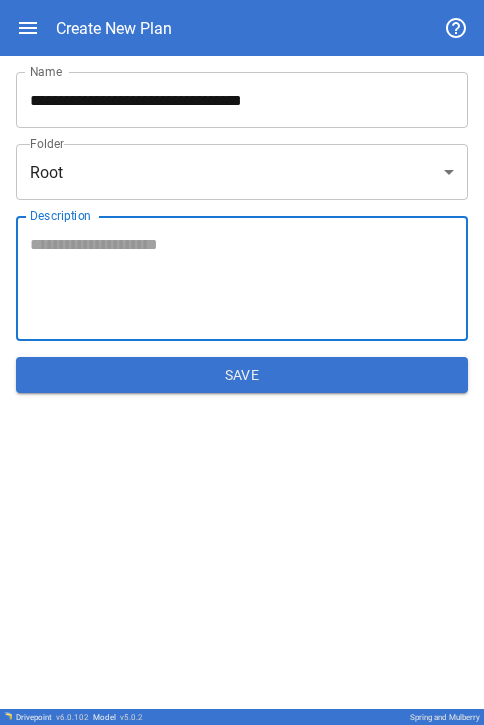 click on "Description" at bounding box center [242, 279] 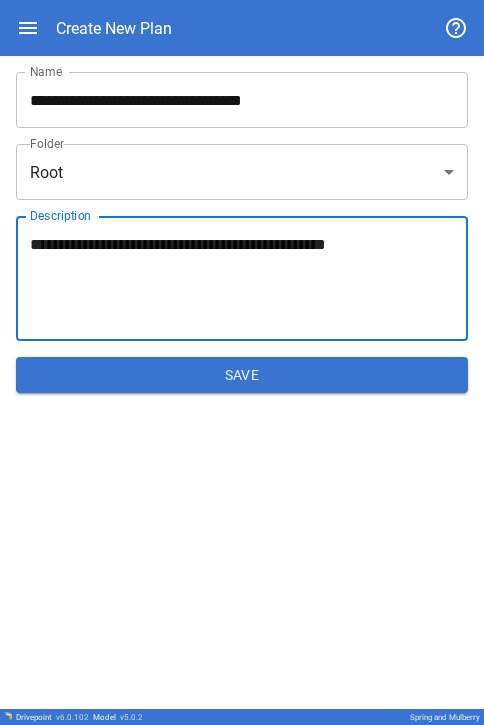 type on "**********" 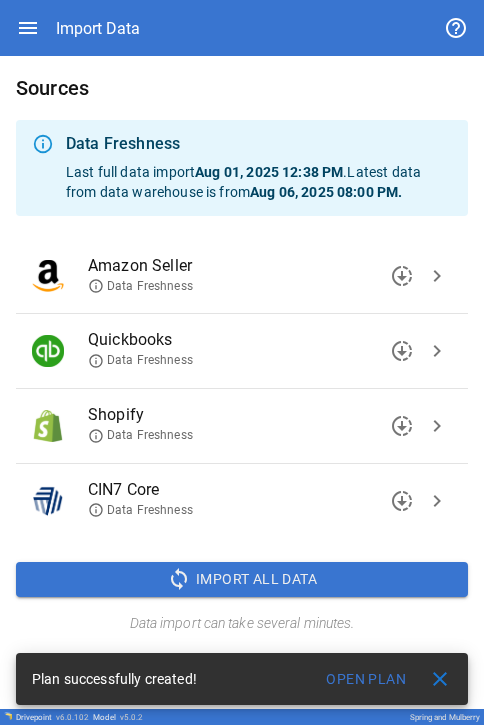 click on "chevron_right" at bounding box center [437, 351] 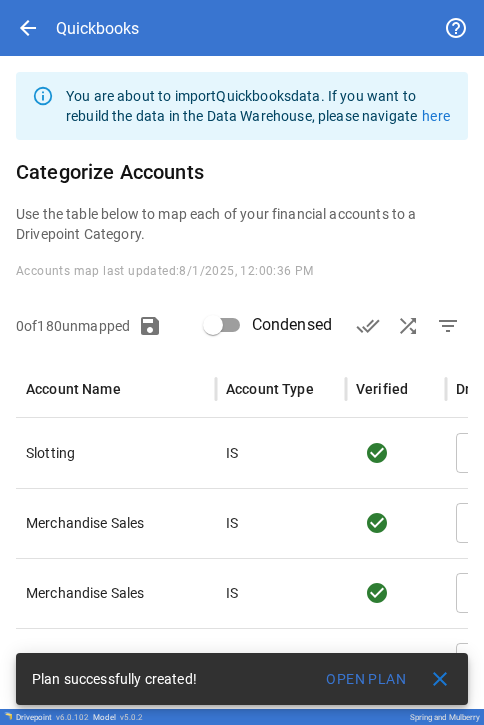 click on "arrow_back" at bounding box center [28, 28] 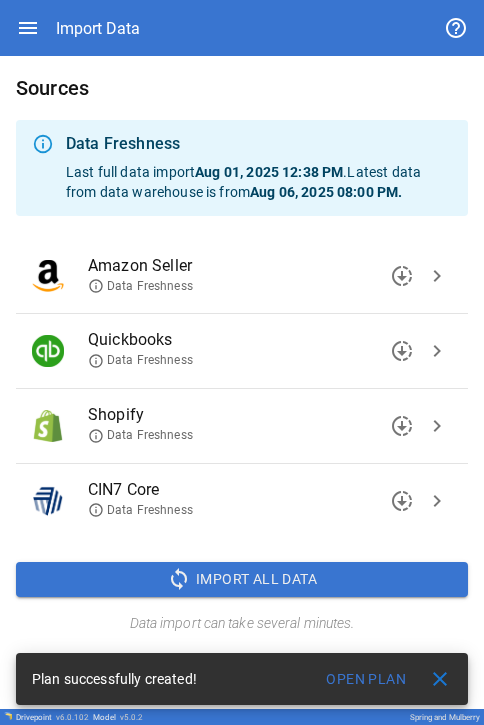 click on "chevron_right" at bounding box center (437, 426) 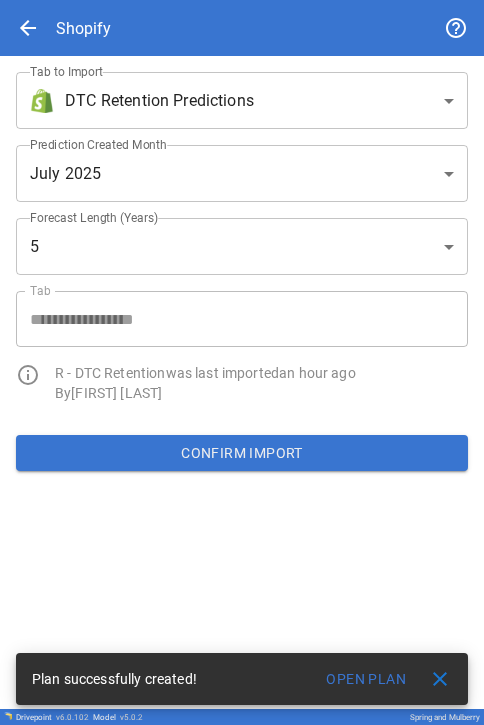 click on "**********" at bounding box center (242, 362) 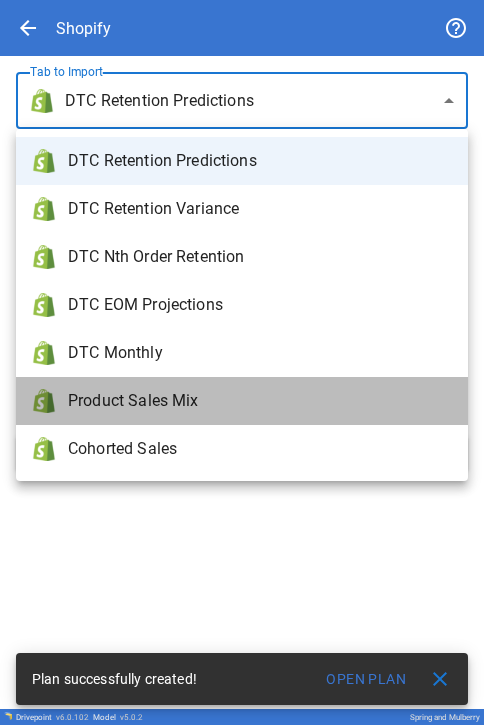 click on "Product Sales Mix" at bounding box center [260, 401] 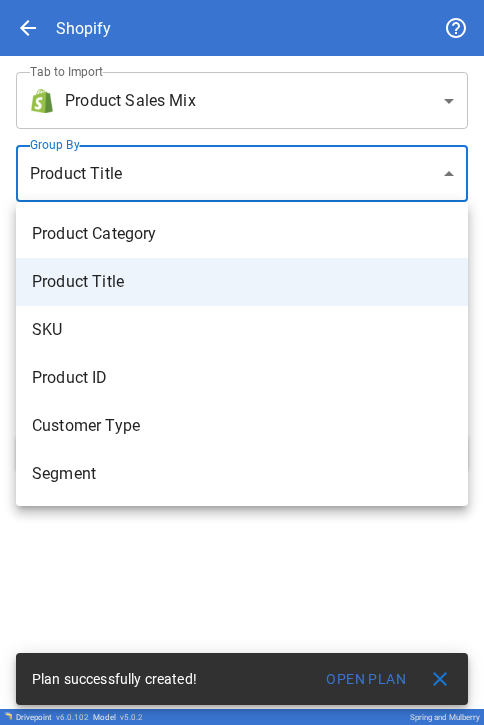 click on "**********" at bounding box center (242, 362) 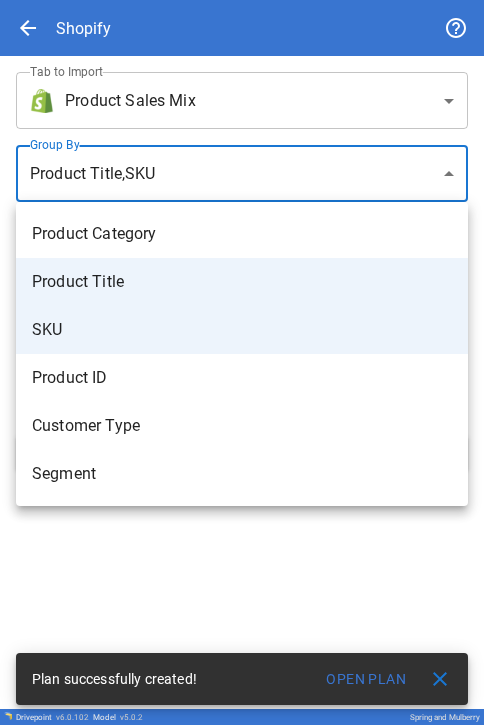click at bounding box center [242, 362] 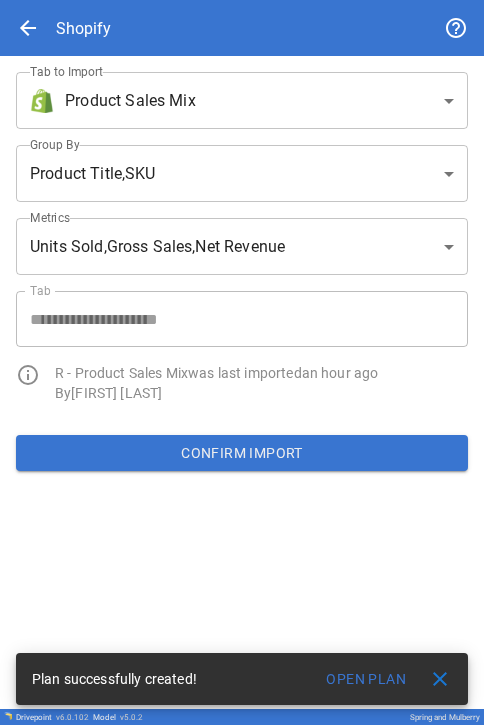 click on "Confirm Import" at bounding box center [242, 453] 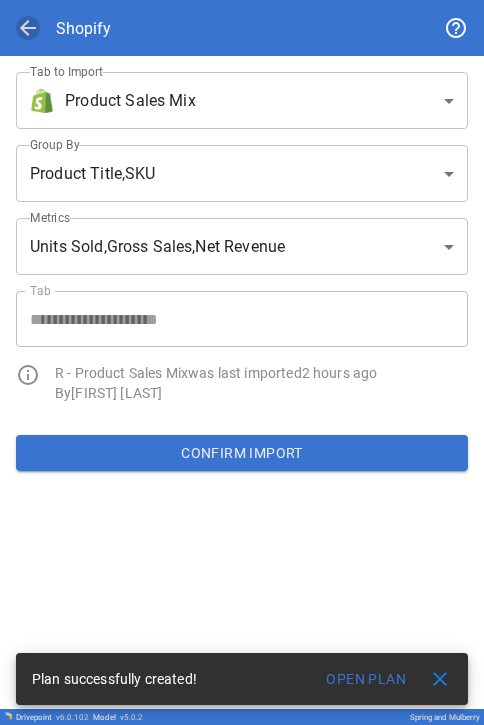 click on "arrow_back" at bounding box center [28, 28] 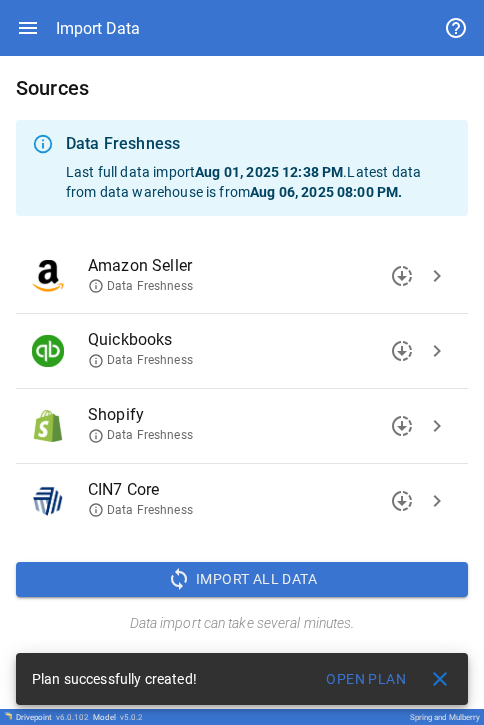 click on "chevron_right" at bounding box center (437, 276) 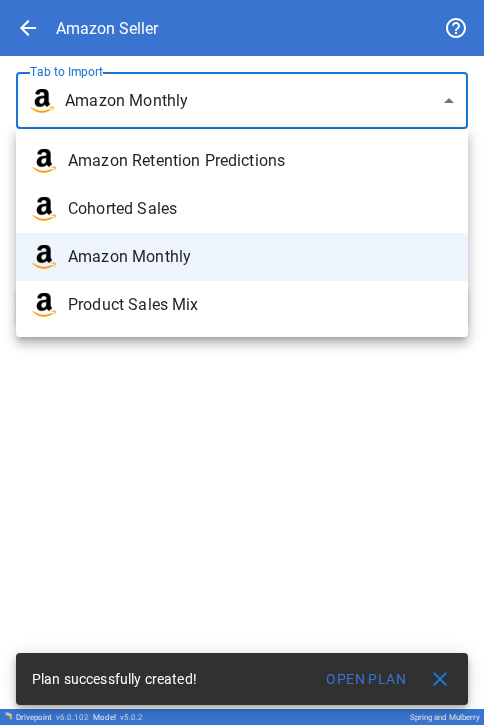 click on "**********" at bounding box center [242, 362] 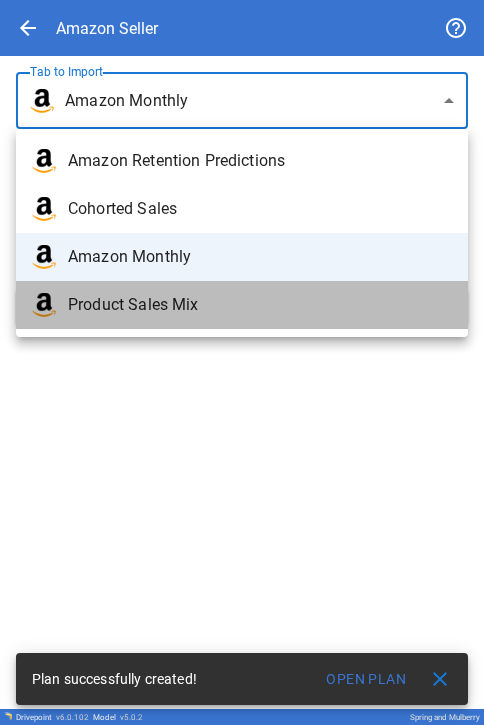 click on "Product Sales Mix" at bounding box center (260, 305) 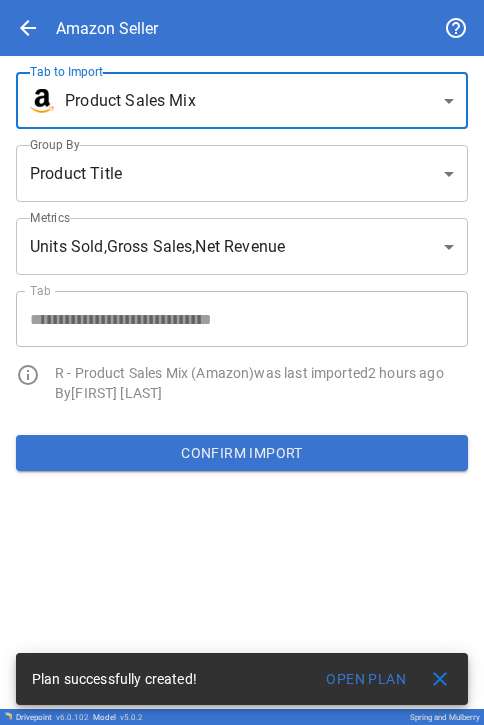 click on "**********" at bounding box center [242, 362] 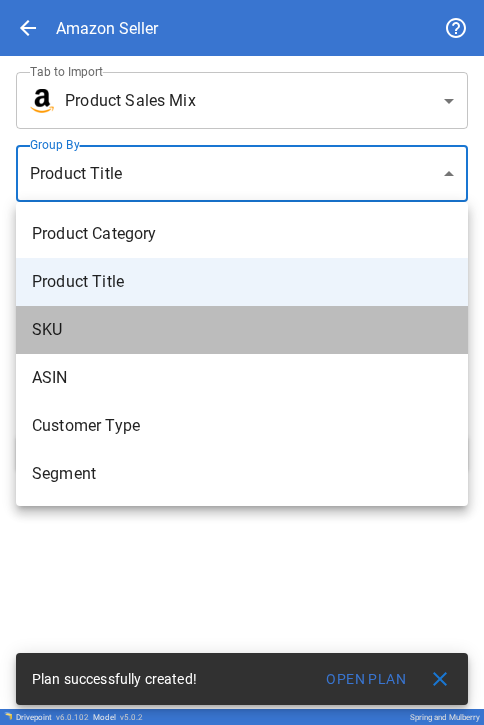 click on "SKU" at bounding box center [242, 330] 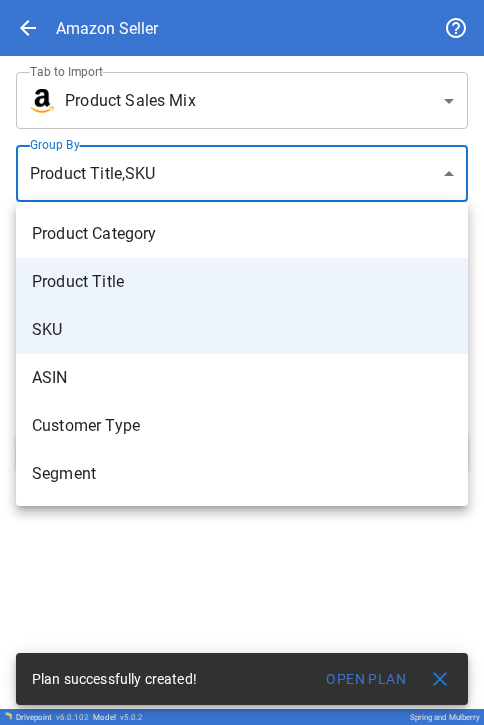 drag, startPoint x: 111, startPoint y: 546, endPoint x: 106, endPoint y: 497, distance: 49.25444 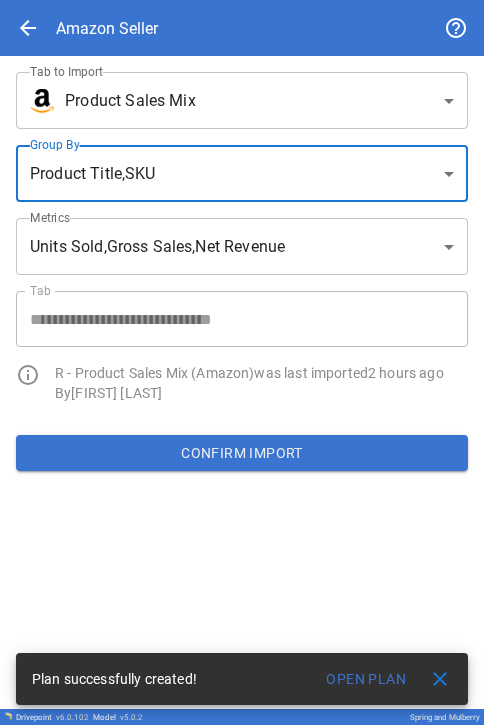 click on "Confirm Import" at bounding box center [242, 453] 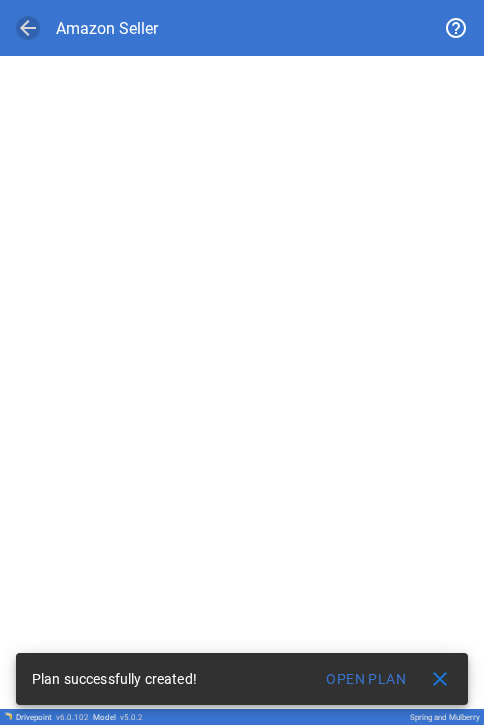 click on "arrow_back" at bounding box center (28, 28) 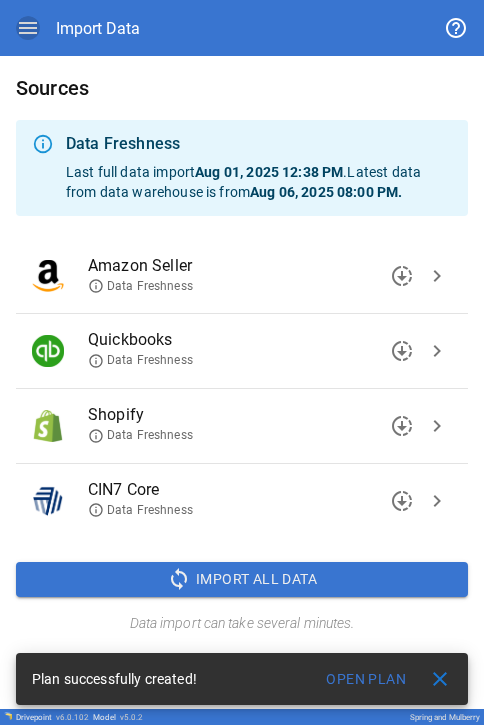 click 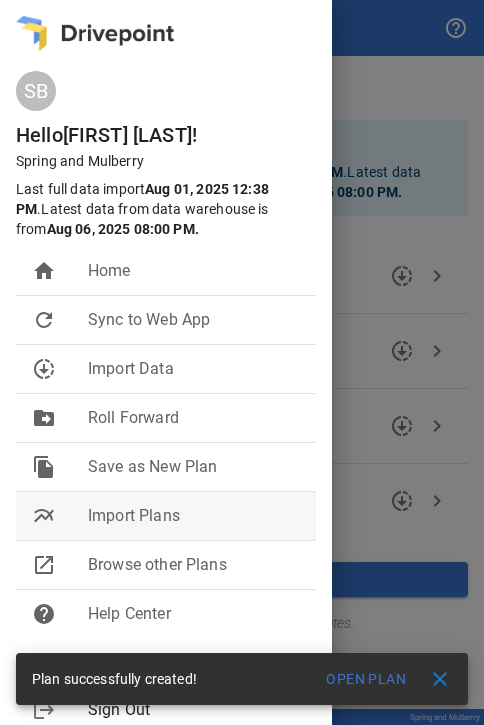 click on "Import Plans" at bounding box center (194, 516) 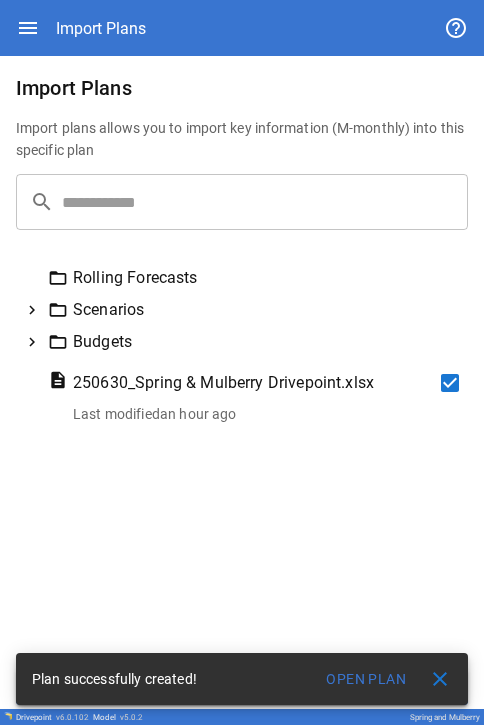 scroll, scrollTop: 10, scrollLeft: 0, axis: vertical 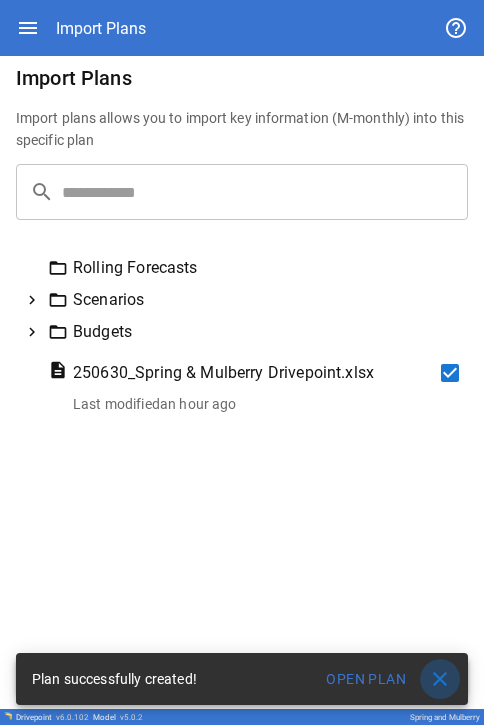 click on "close" at bounding box center (440, 679) 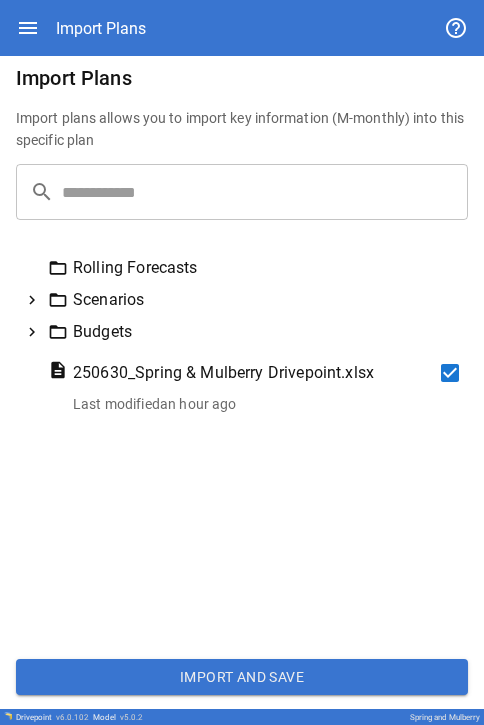 click on "Import and Save" at bounding box center (242, 677) 